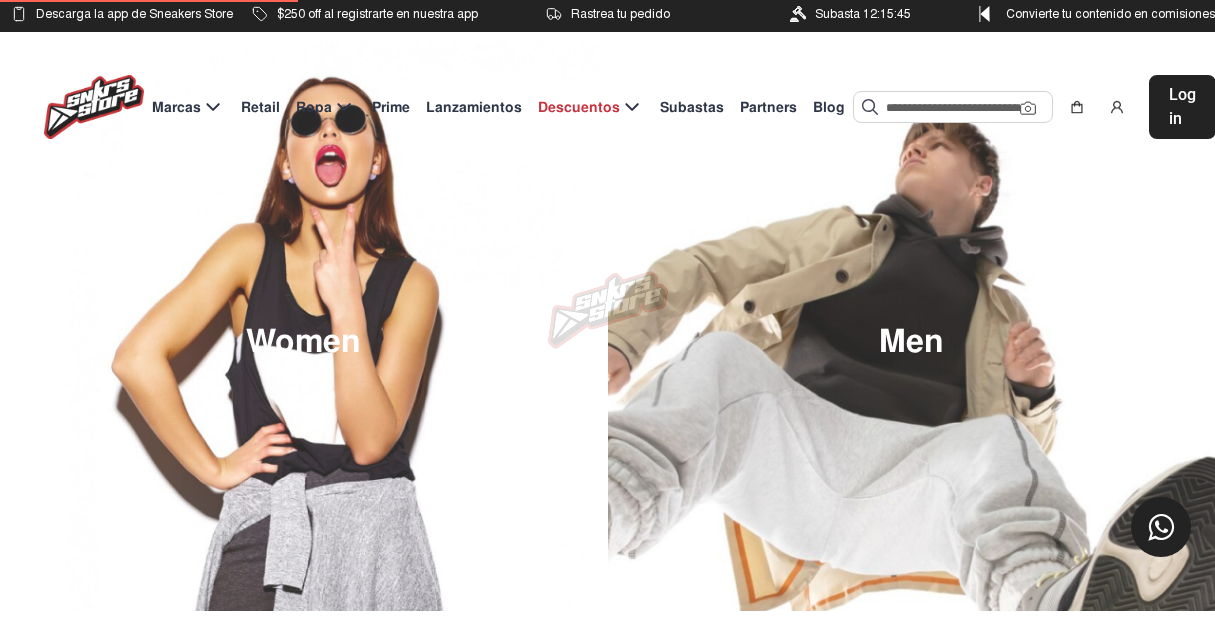 scroll, scrollTop: 0, scrollLeft: 0, axis: both 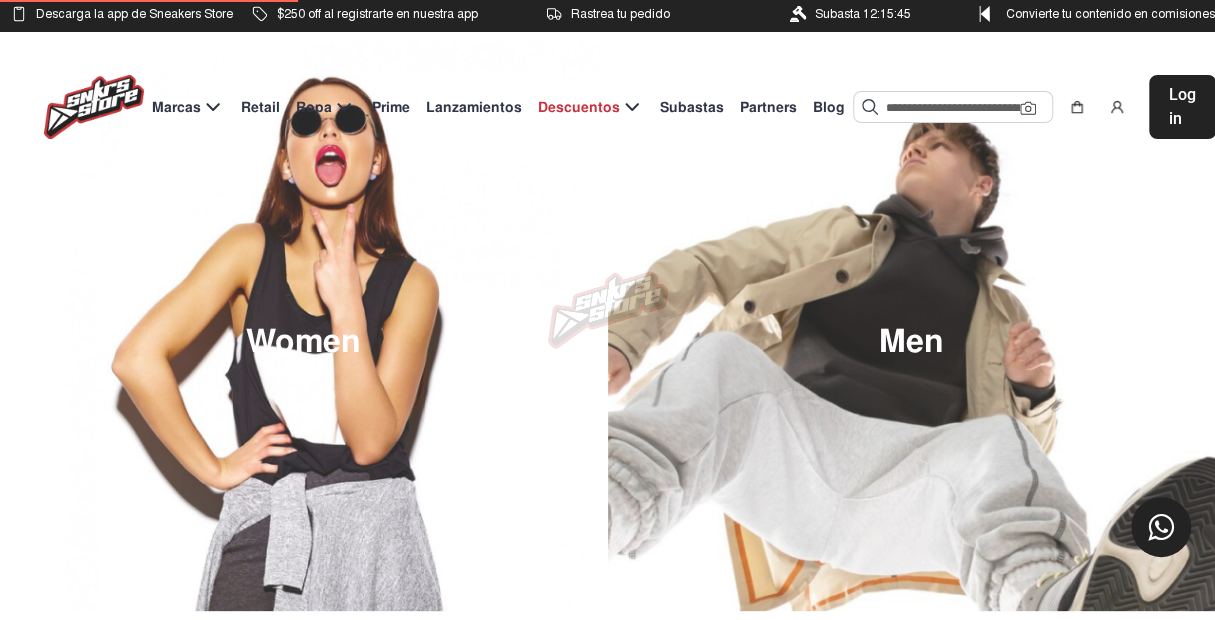 click 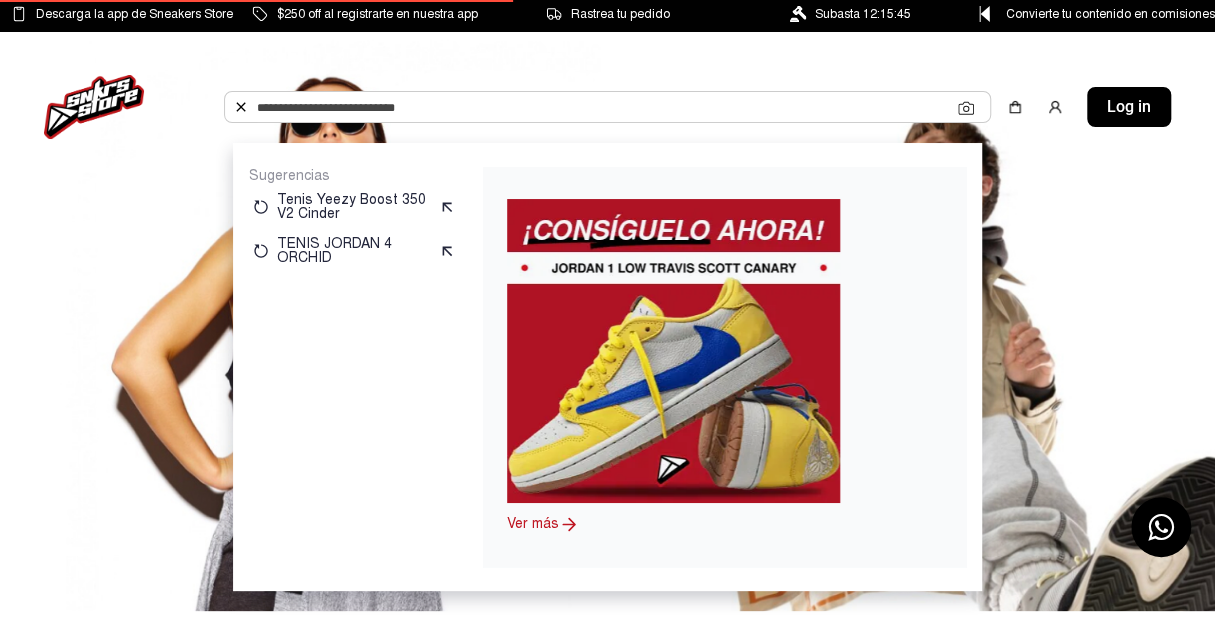 scroll, scrollTop: 0, scrollLeft: 0, axis: both 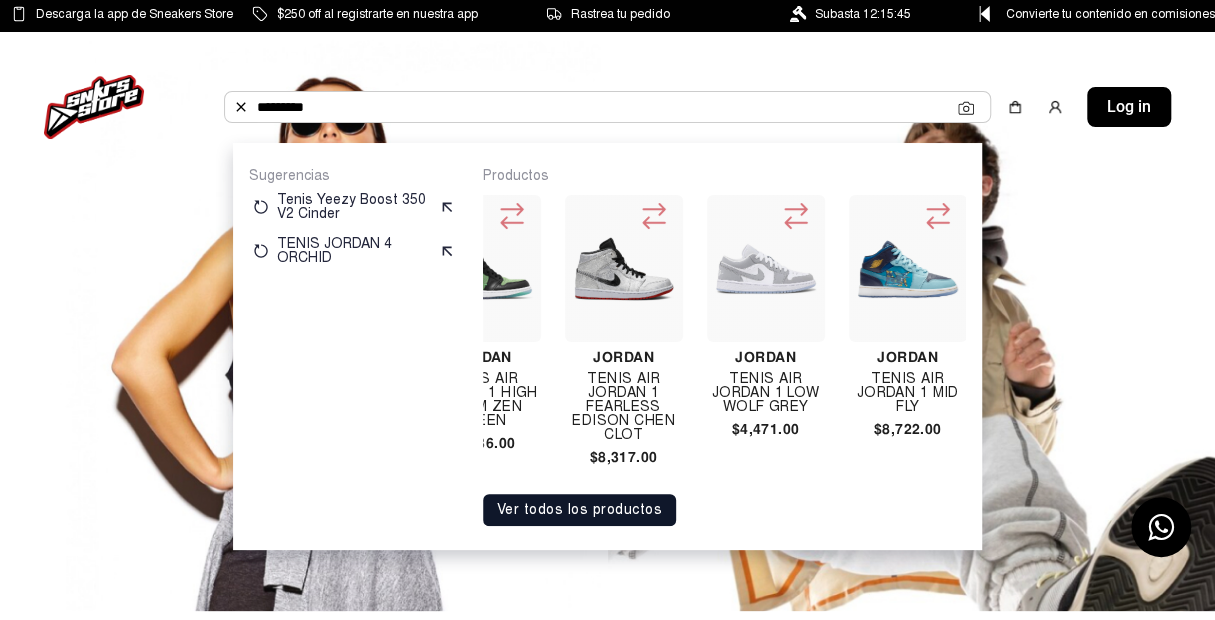 type on "*********" 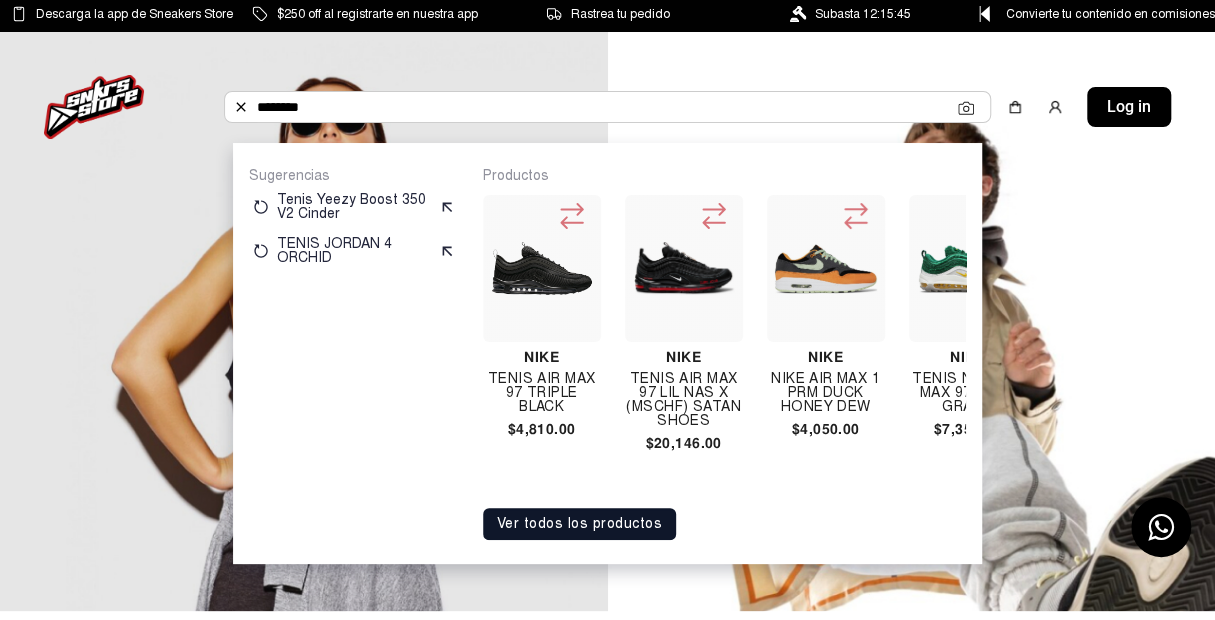 type on "*******" 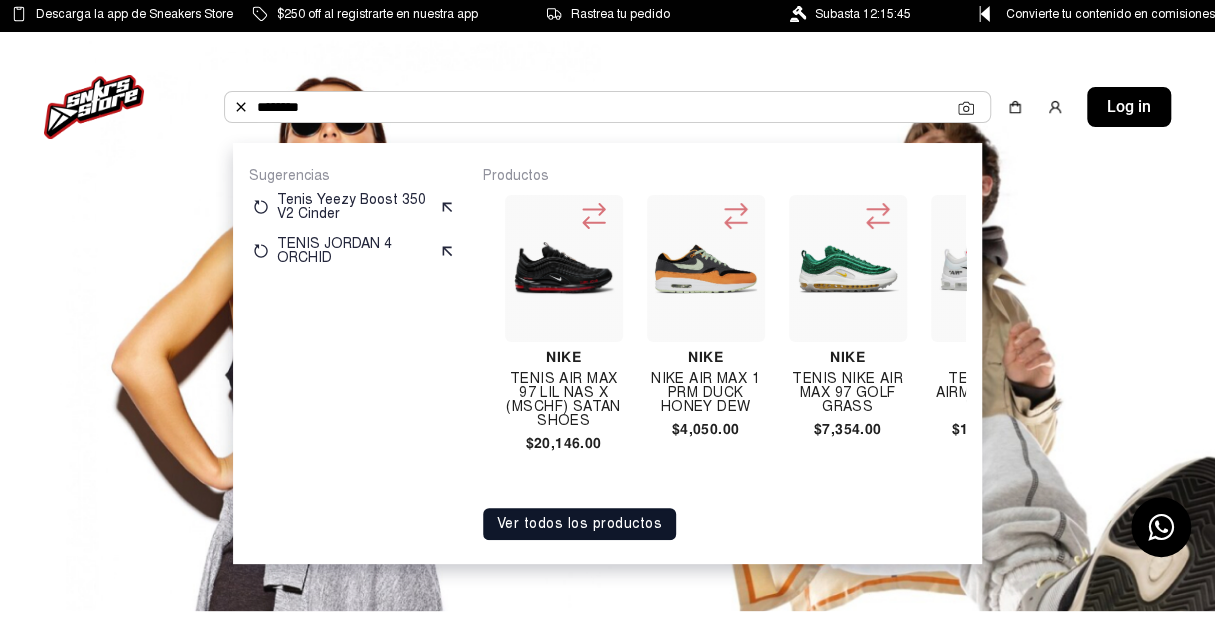 scroll, scrollTop: 0, scrollLeft: 160, axis: horizontal 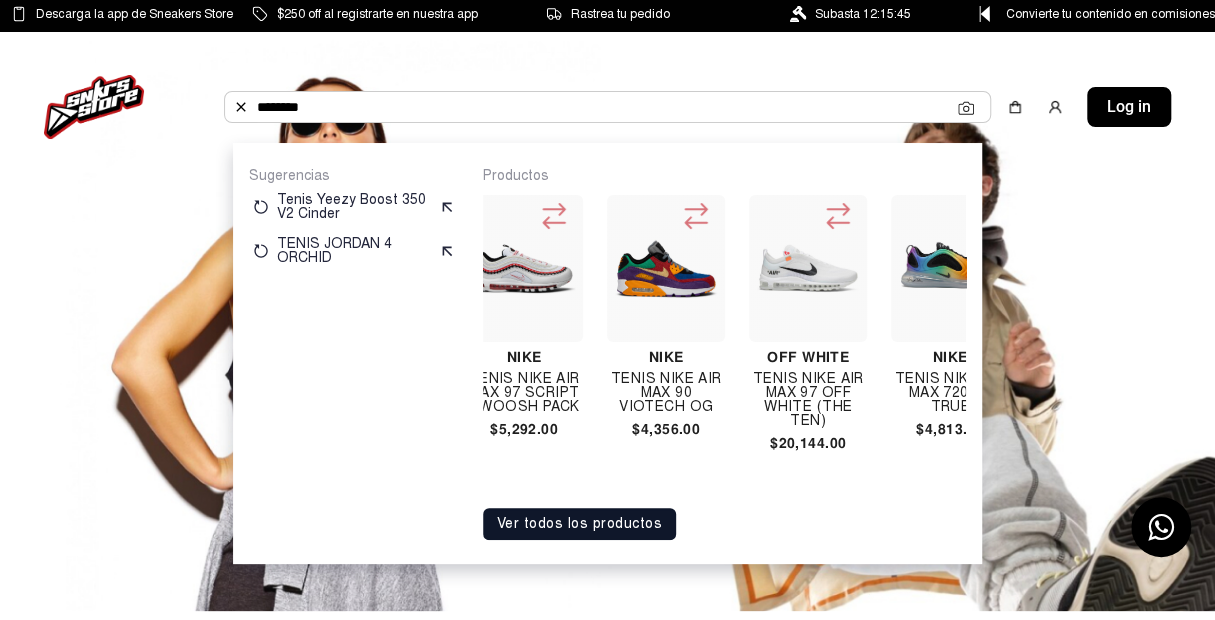 click on "*******" 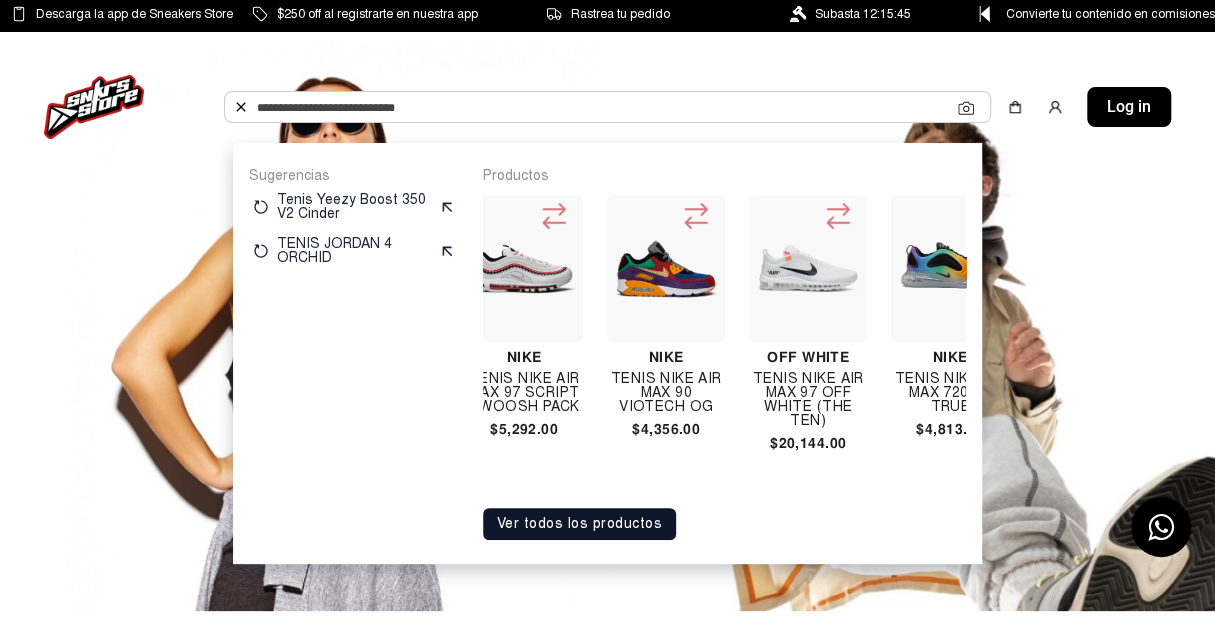 paste on "**********" 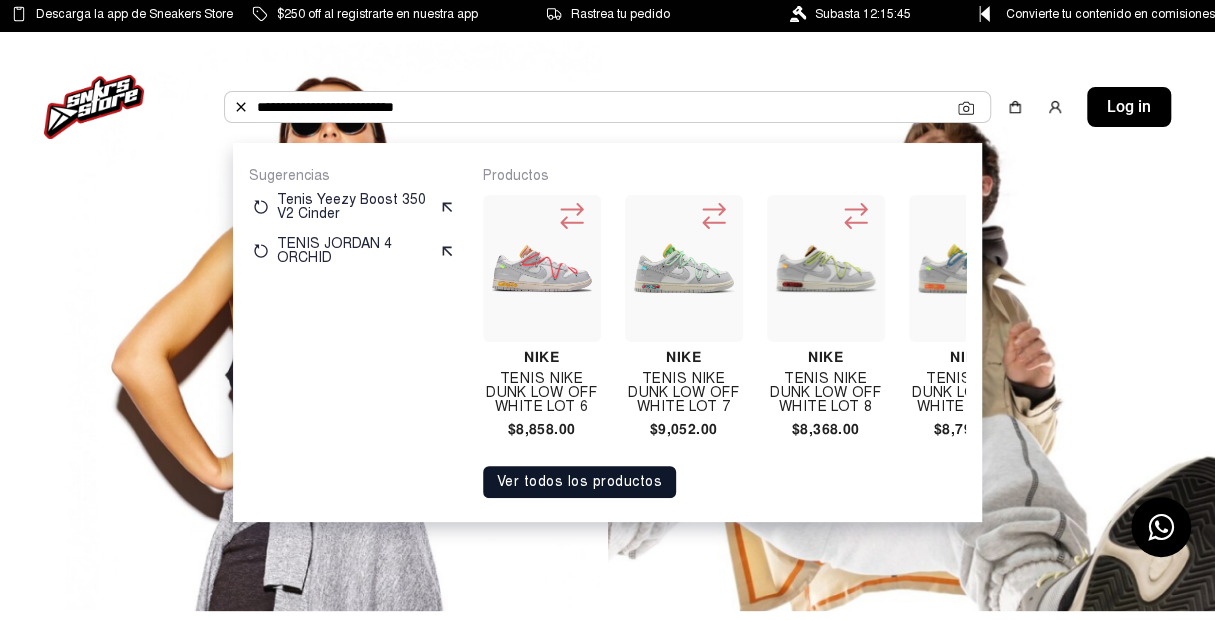 type on "**********" 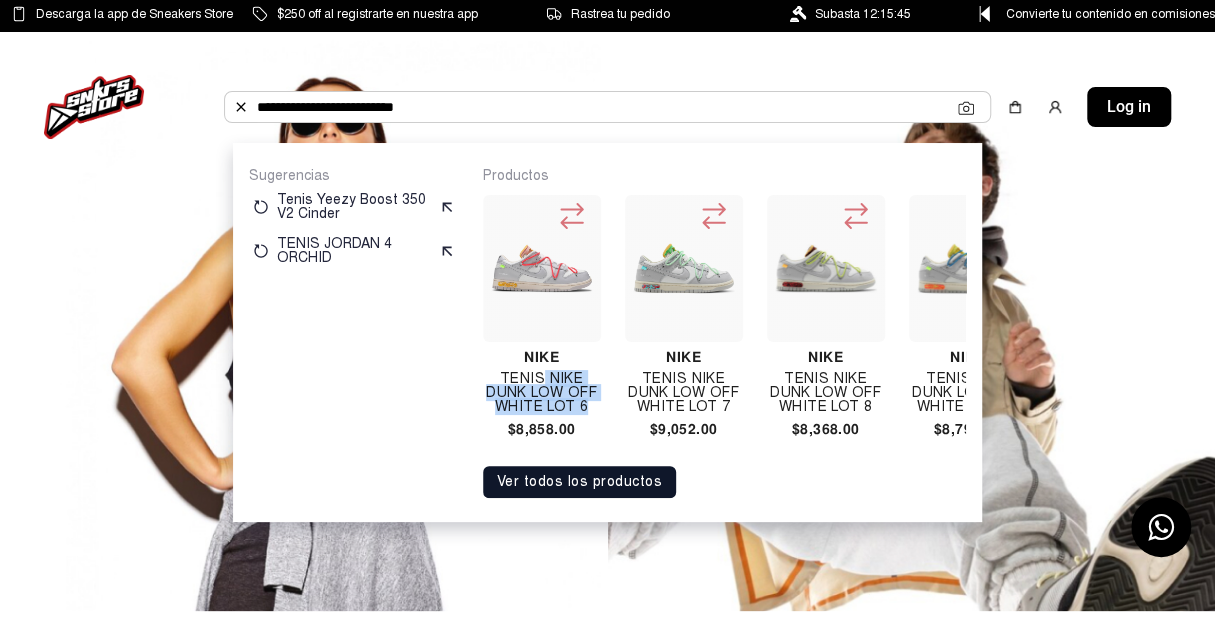 copy on "Nike Dunk Low Off White Lot 6" 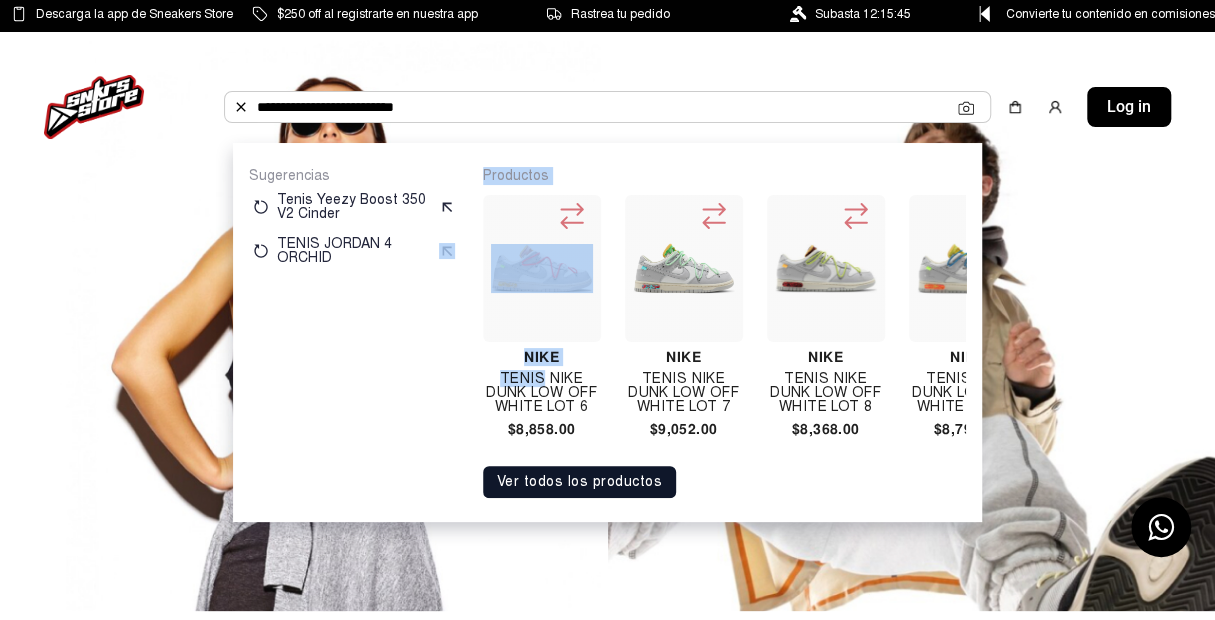 drag, startPoint x: 544, startPoint y: 379, endPoint x: 372, endPoint y: 414, distance: 175.52493 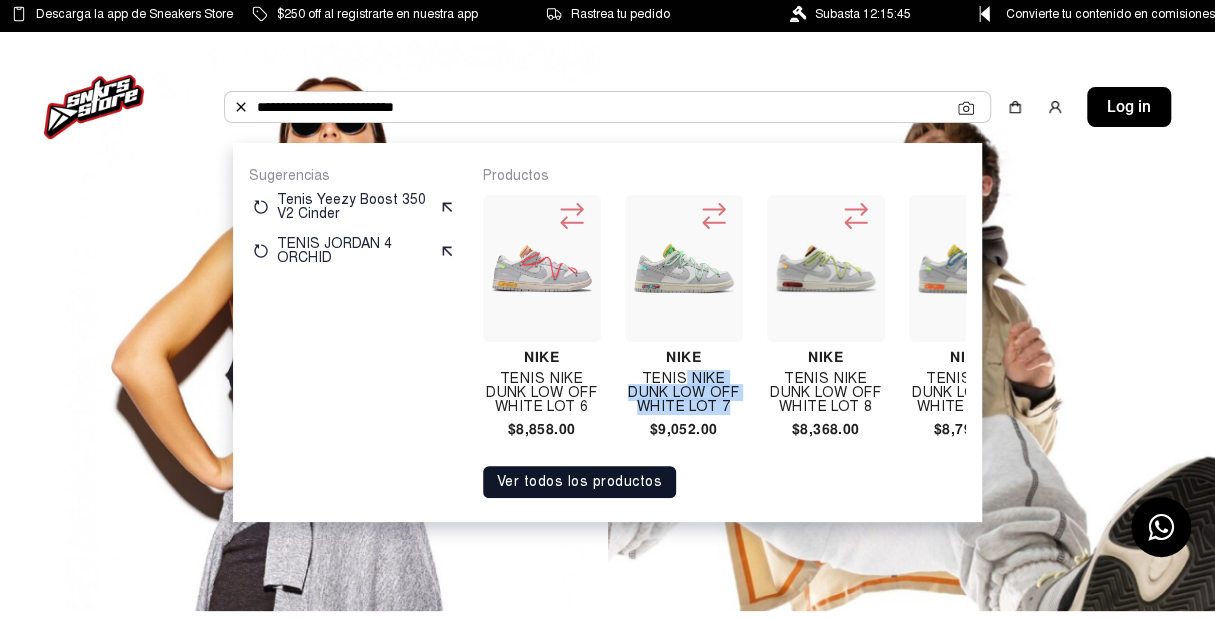 copy on "Nike Dunk Low Off White Lot 7" 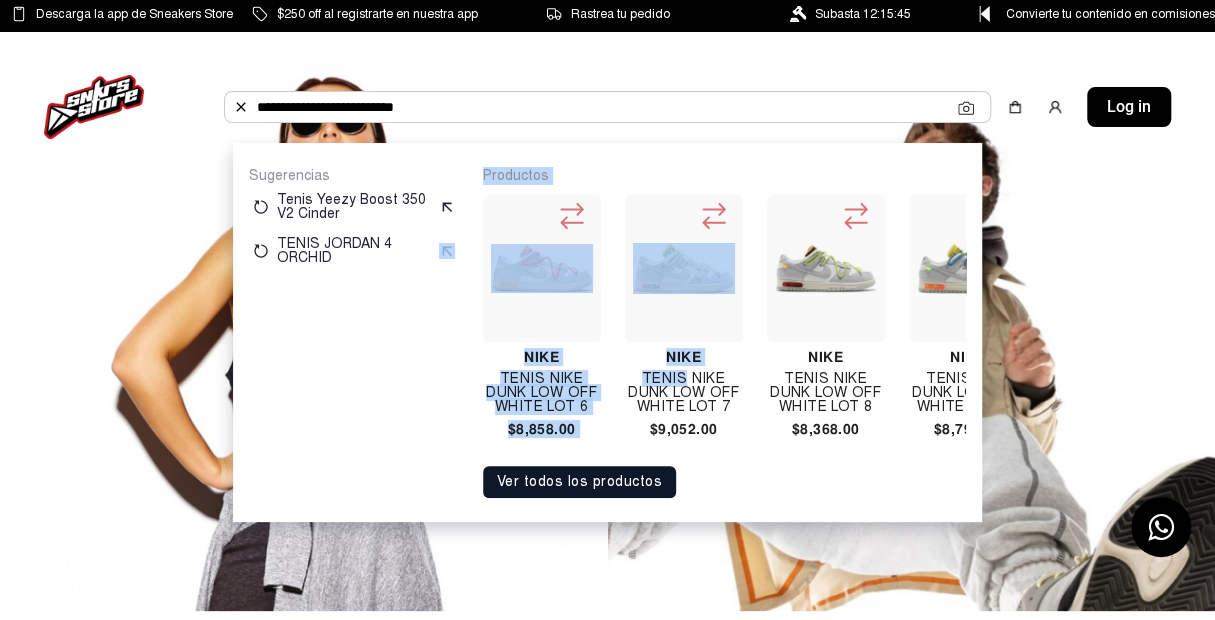 drag, startPoint x: 685, startPoint y: 375, endPoint x: 383, endPoint y: 418, distance: 305.0459 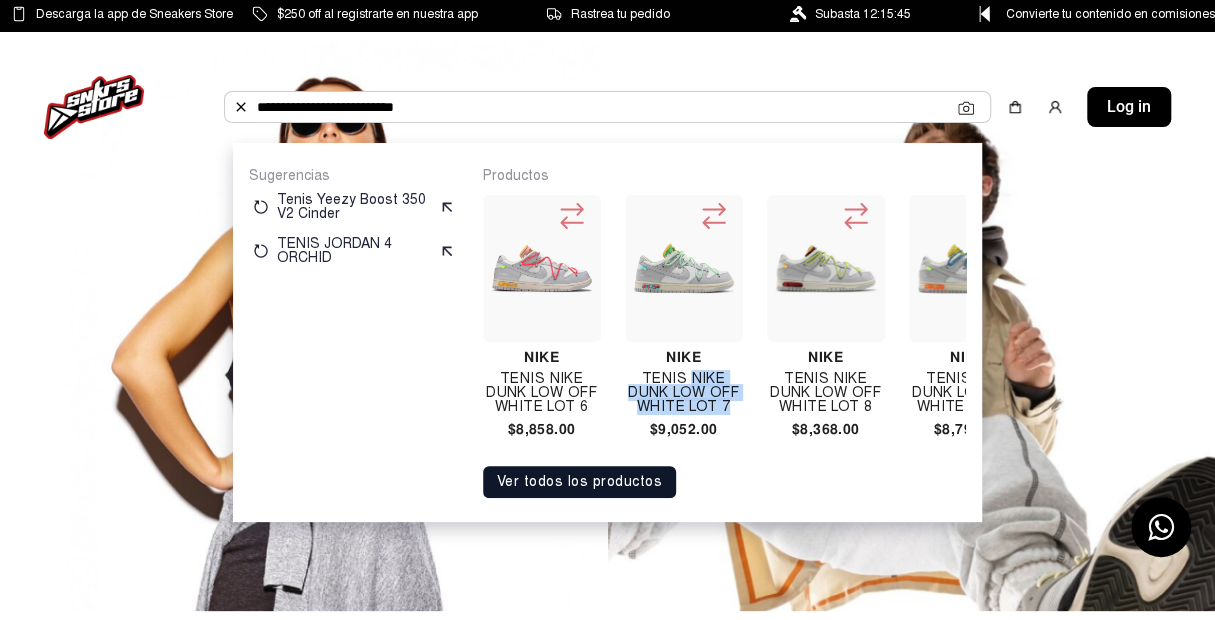 copy on "Nike Dunk Low Off White Lot 7" 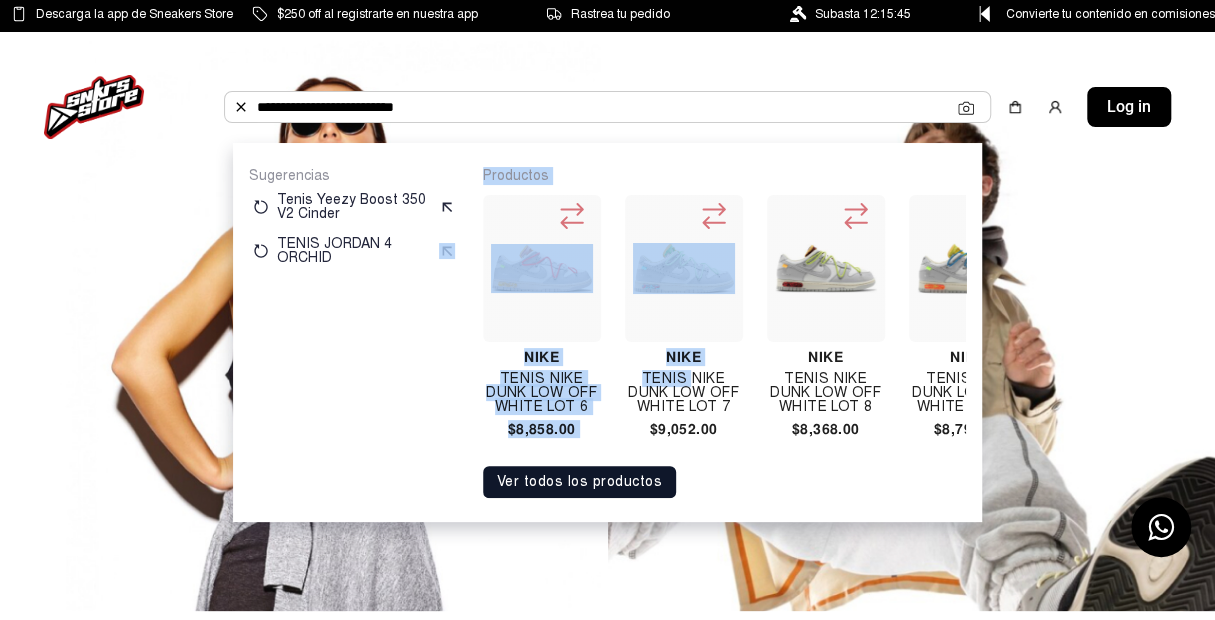 drag, startPoint x: 692, startPoint y: 374, endPoint x: 451, endPoint y: 400, distance: 242.39844 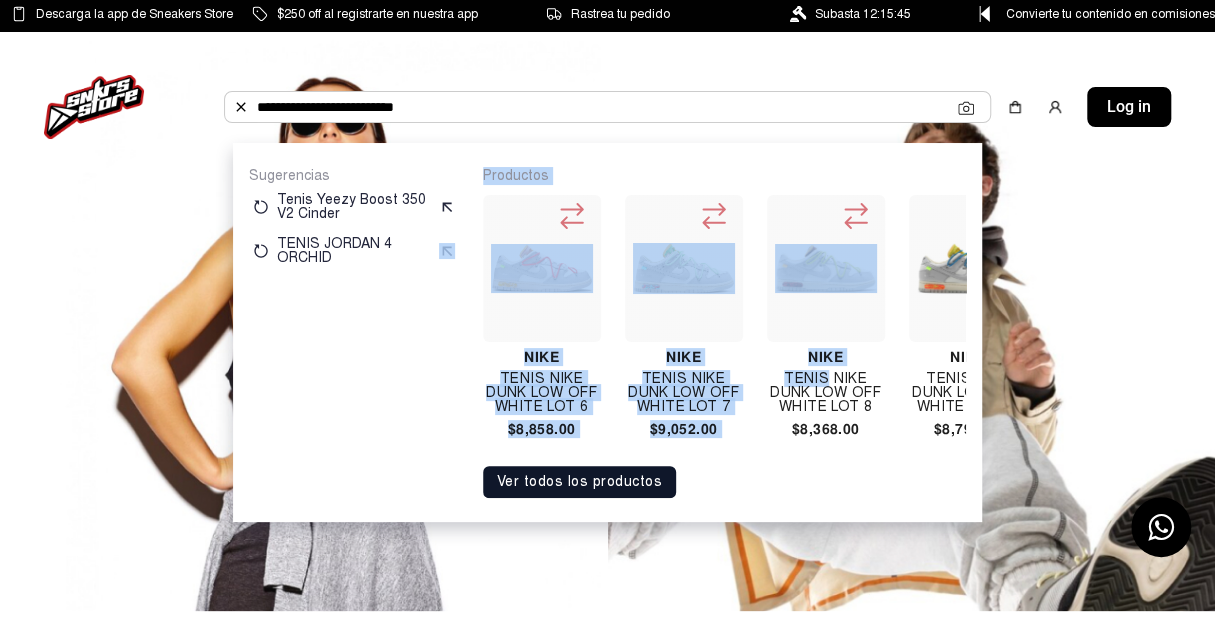 drag, startPoint x: 828, startPoint y: 374, endPoint x: 424, endPoint y: 428, distance: 407.59293 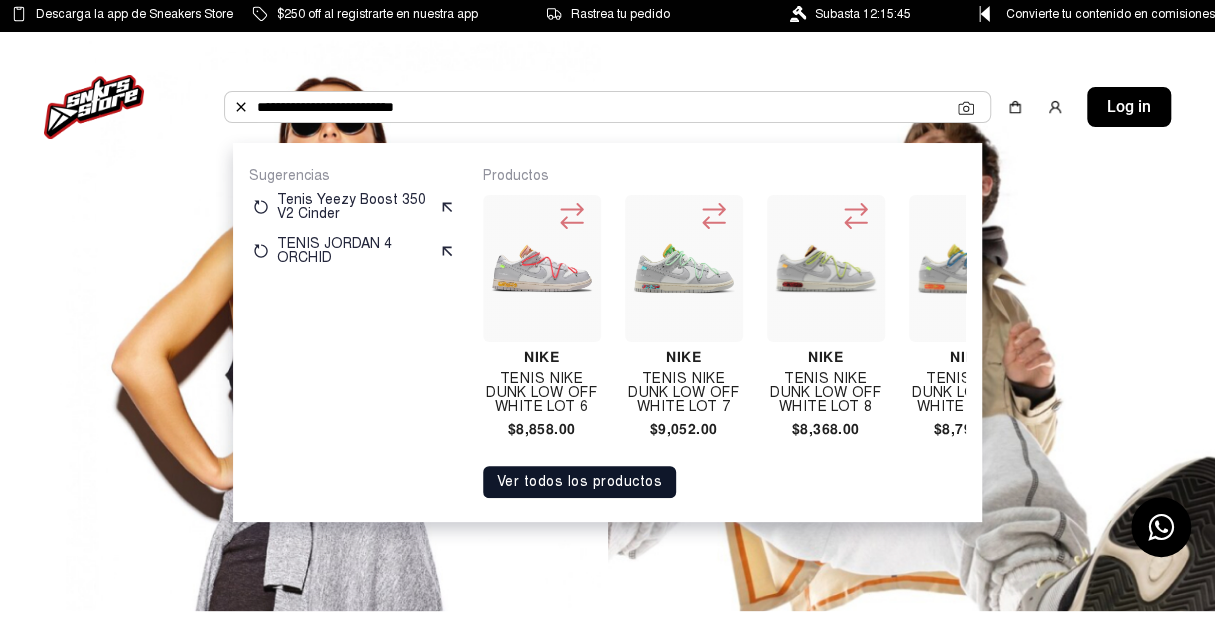 copy on "Nike Dunk Low Off White Lot 8  $8,368.00" 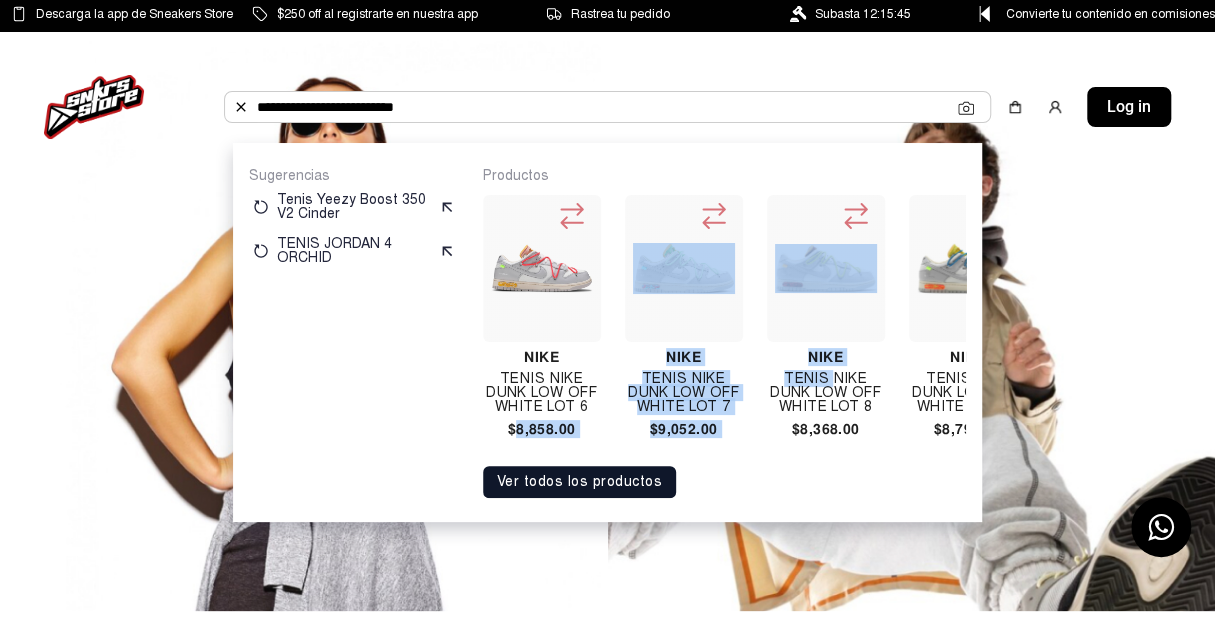 drag, startPoint x: 830, startPoint y: 372, endPoint x: 424, endPoint y: 440, distance: 411.65518 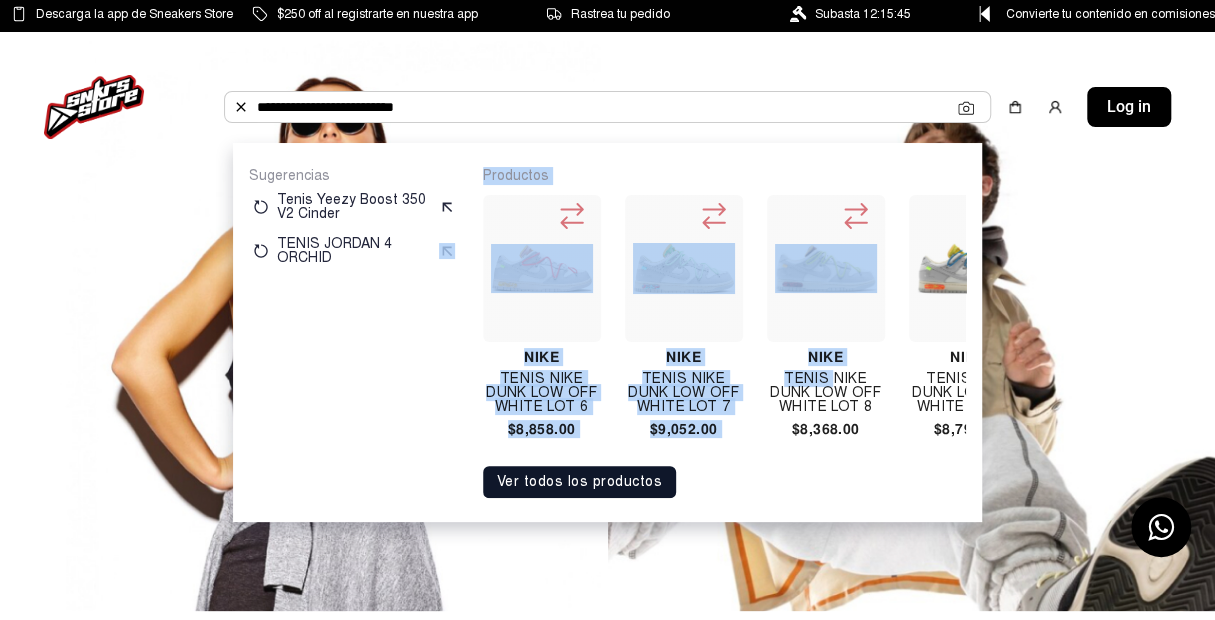 click on "Sugerencias Tenis Yeezy Boost 350 V2 Cinder TENIS JORDAN 4 ORCHID" 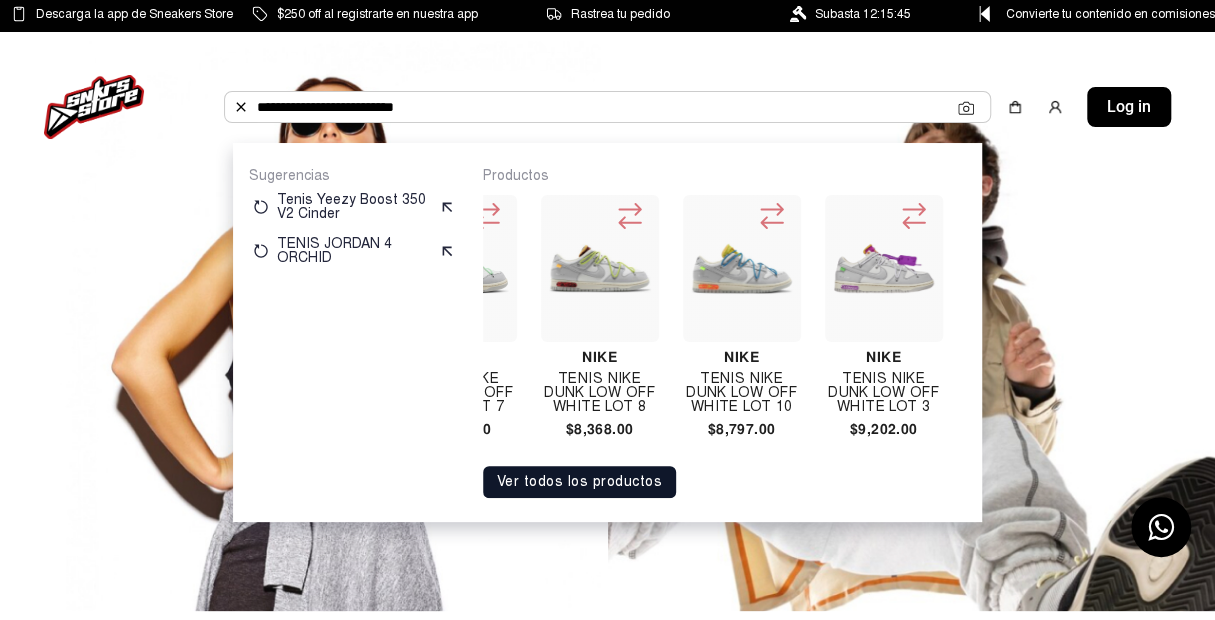 scroll, scrollTop: 0, scrollLeft: 293, axis: horizontal 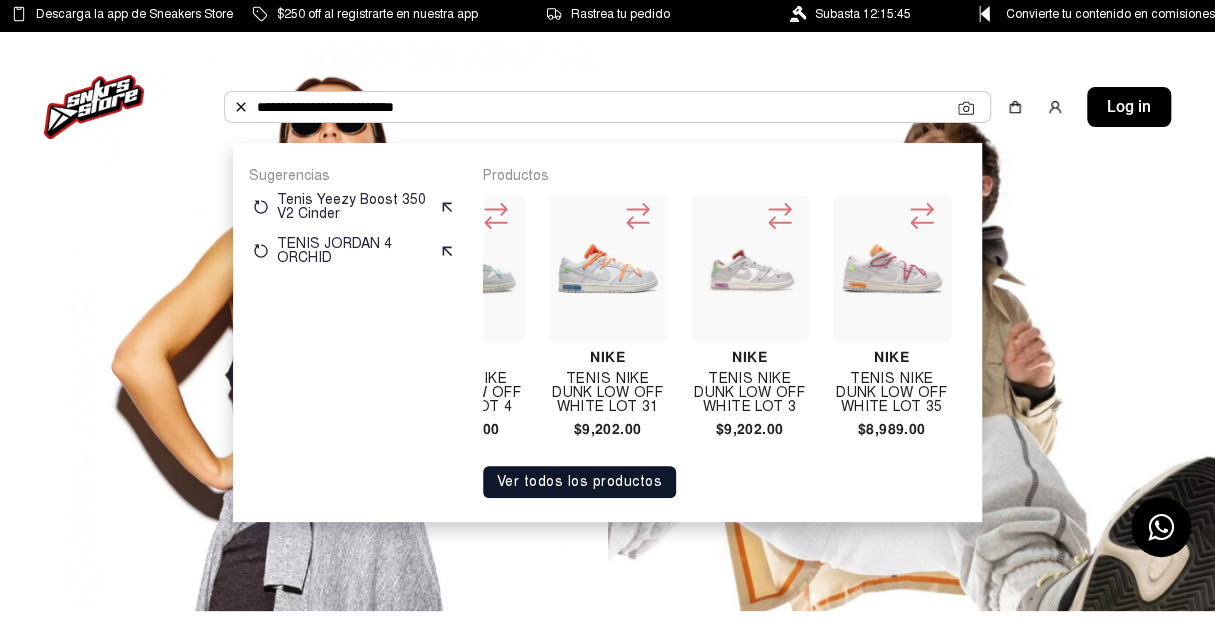 click on "**********" 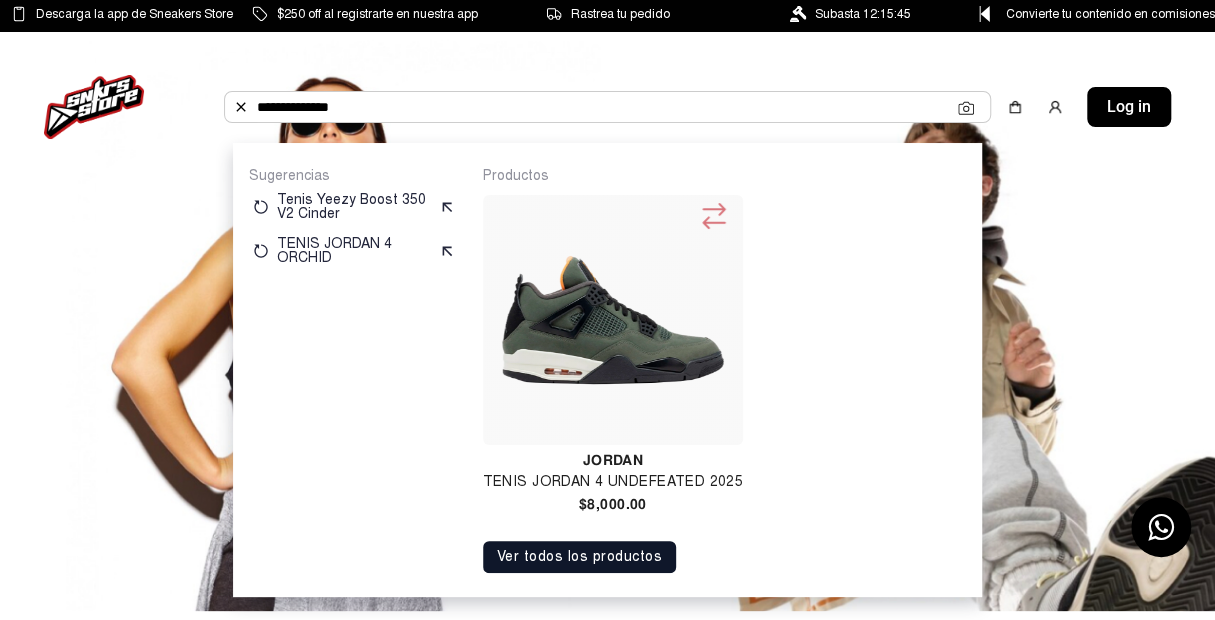 type on "**********" 